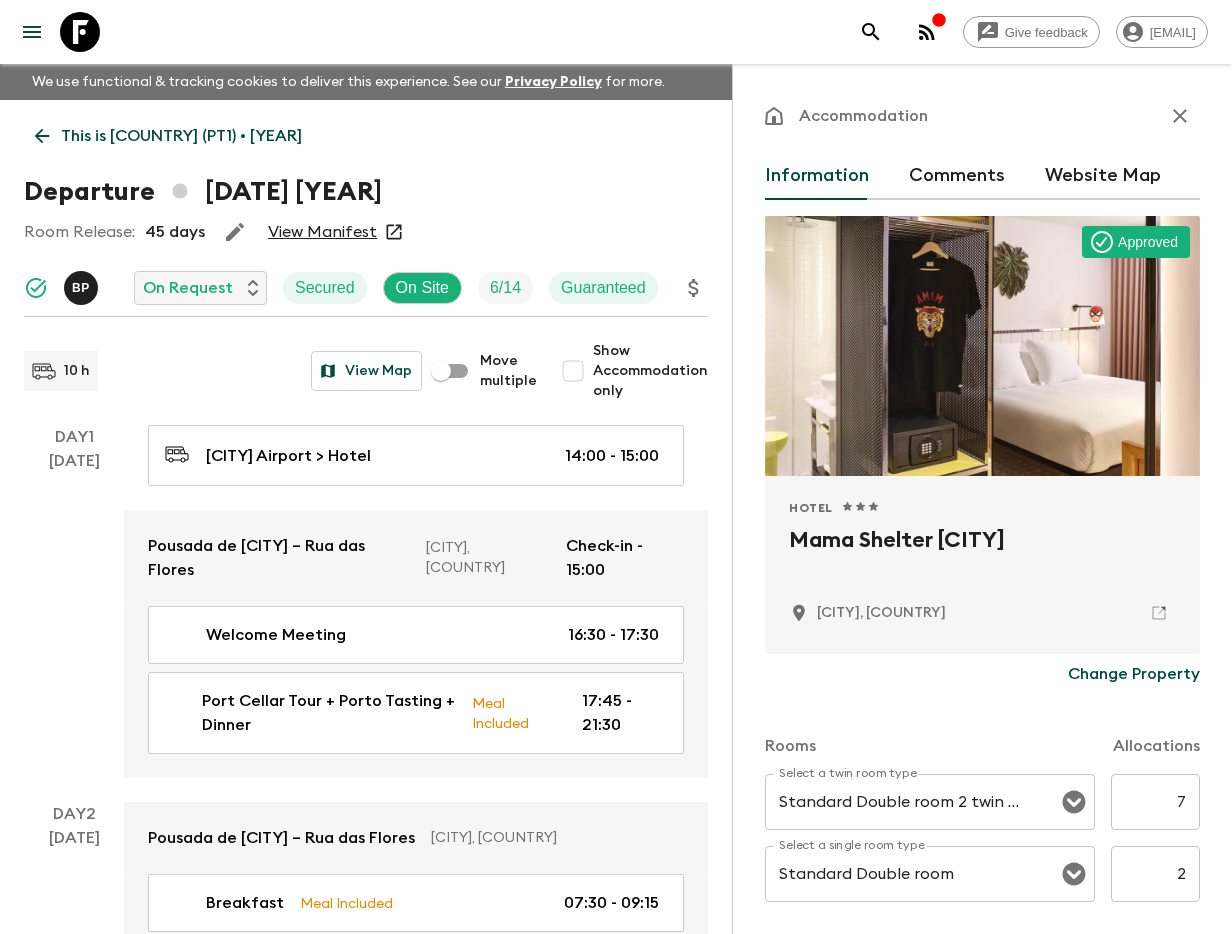 scroll, scrollTop: 0, scrollLeft: 0, axis: both 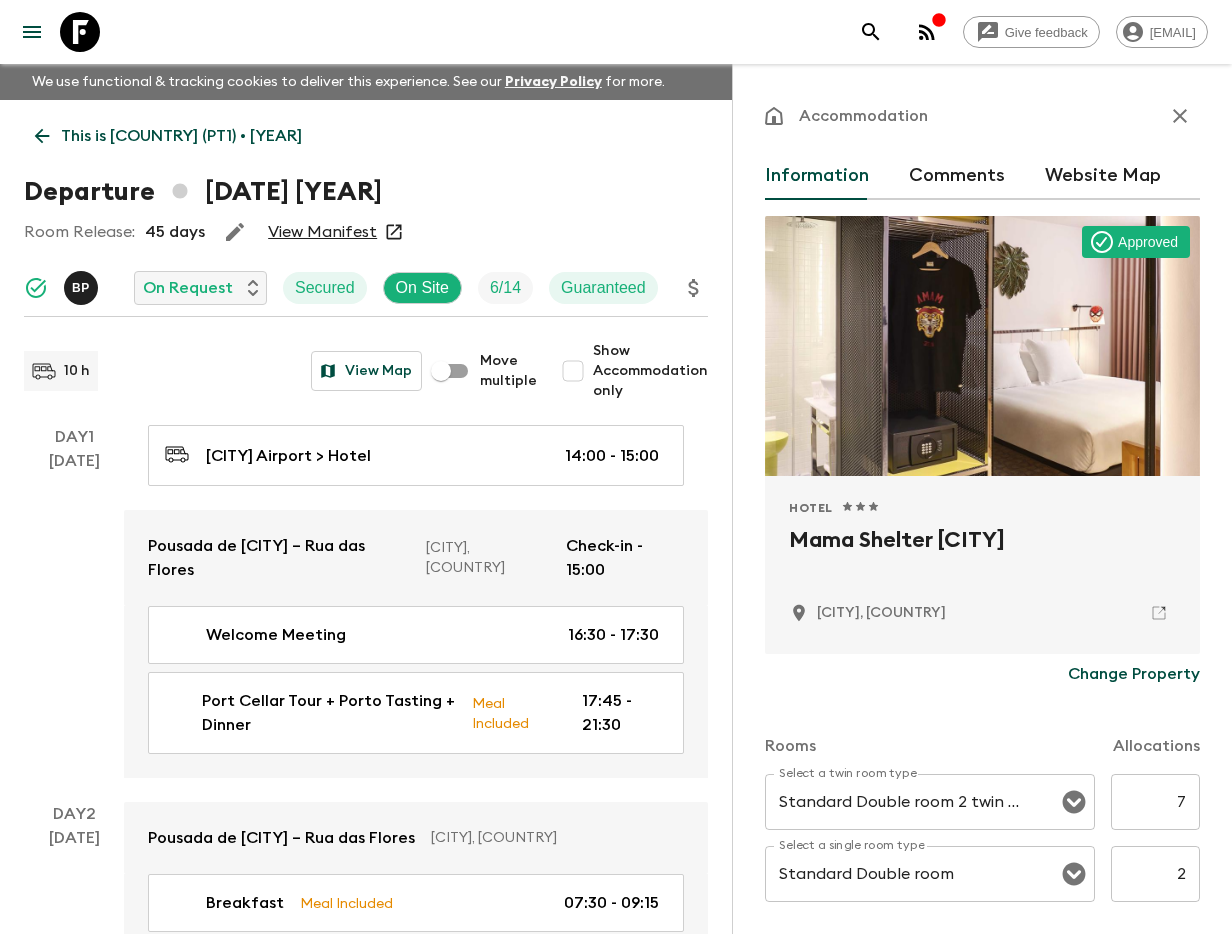 click 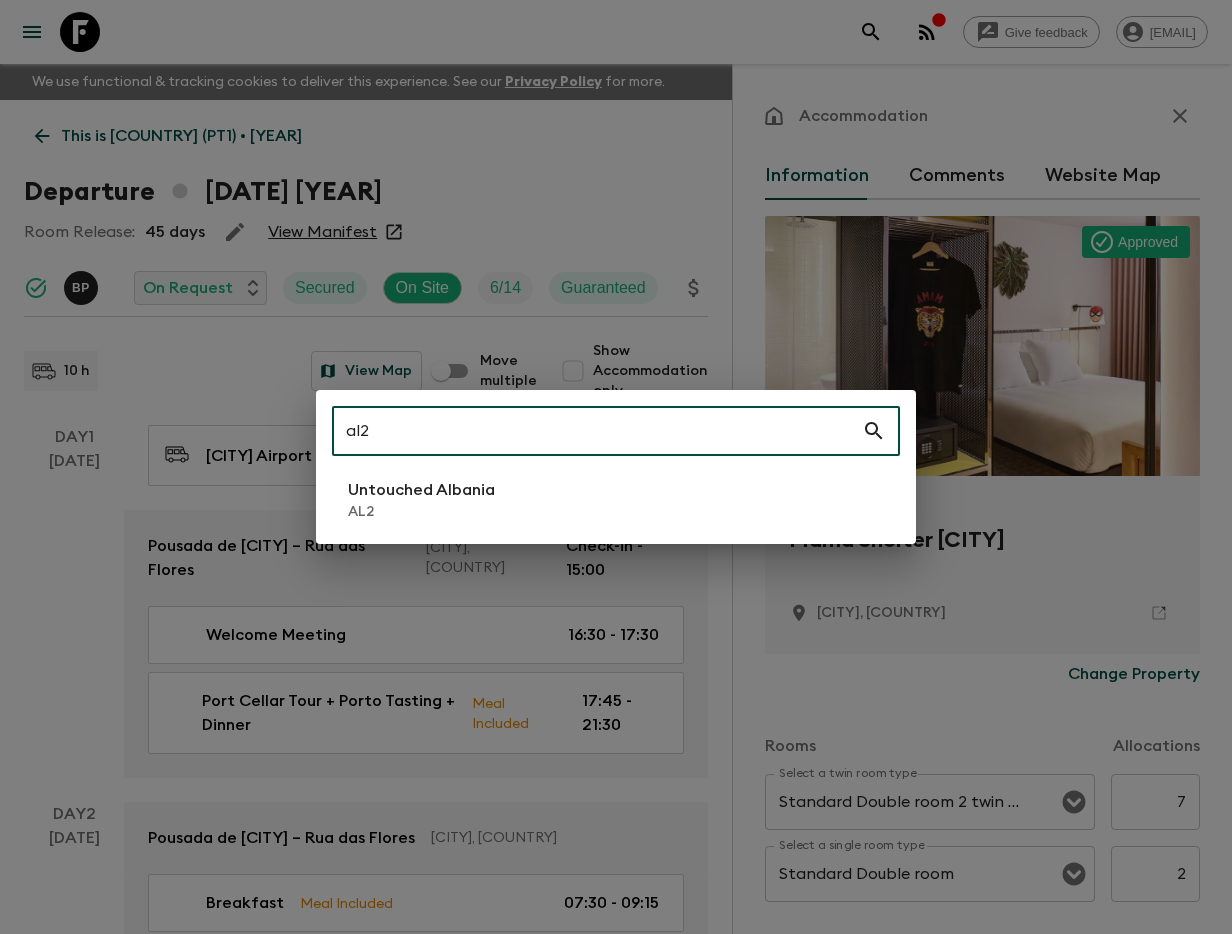 type on "al2" 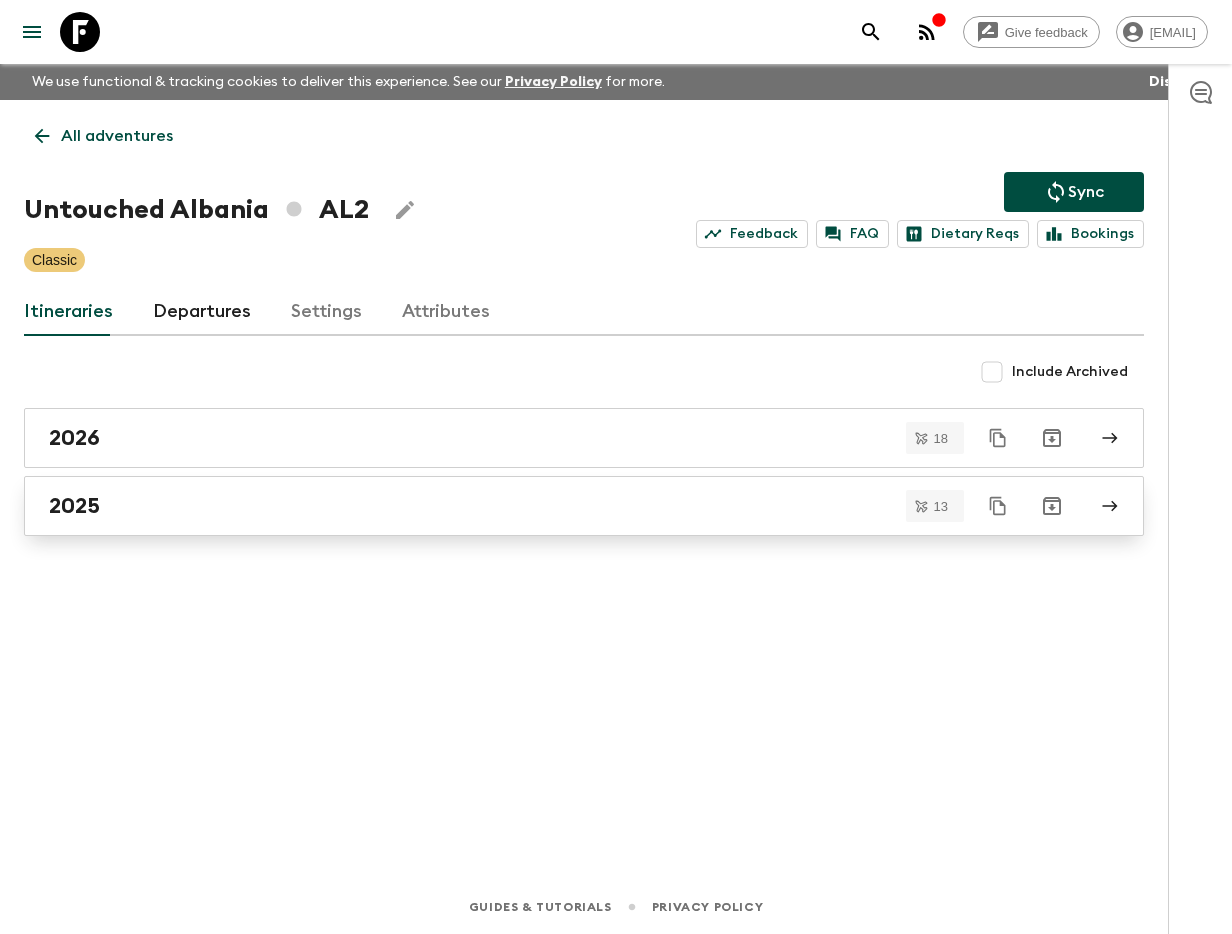 click on "2025" at bounding box center (584, 506) 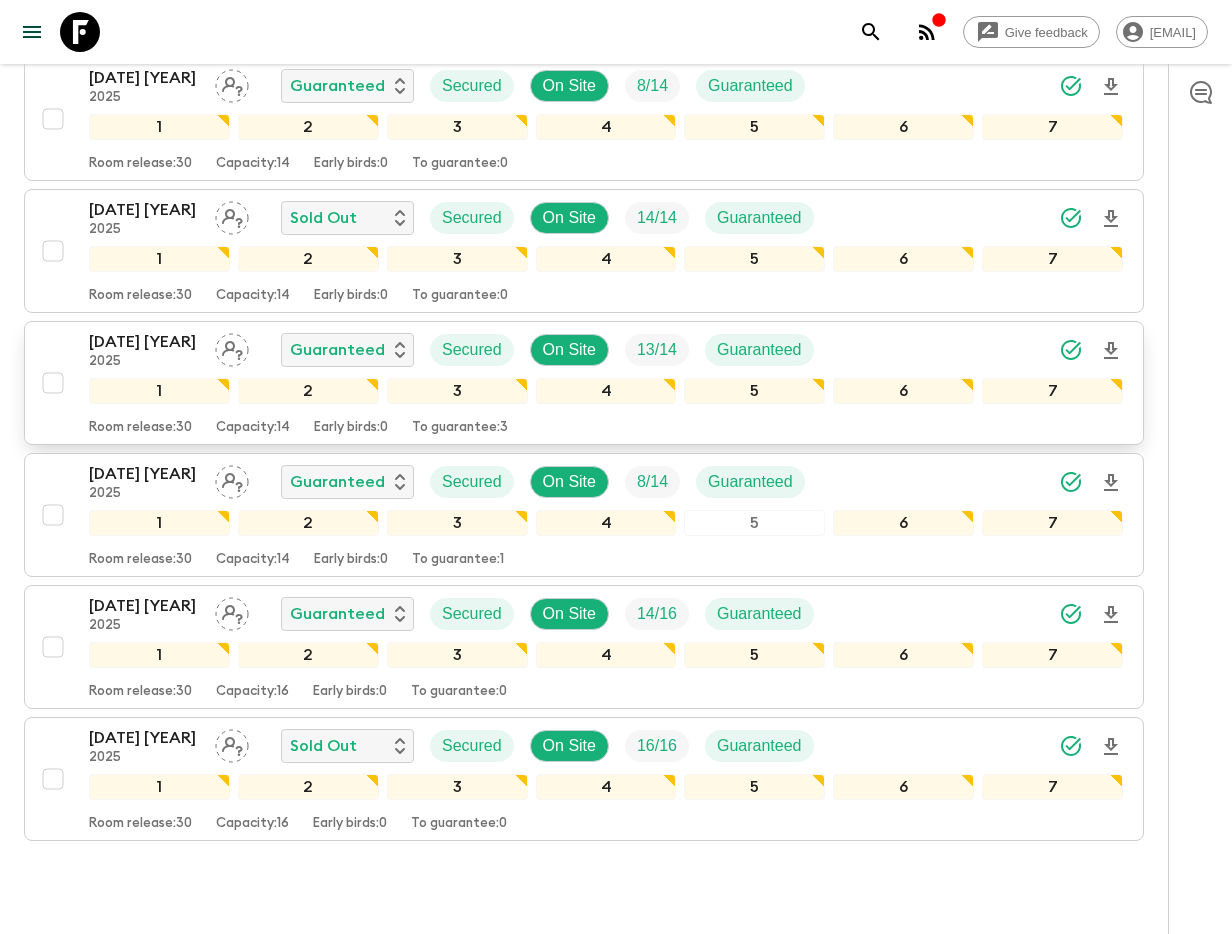 scroll, scrollTop: 1310, scrollLeft: 0, axis: vertical 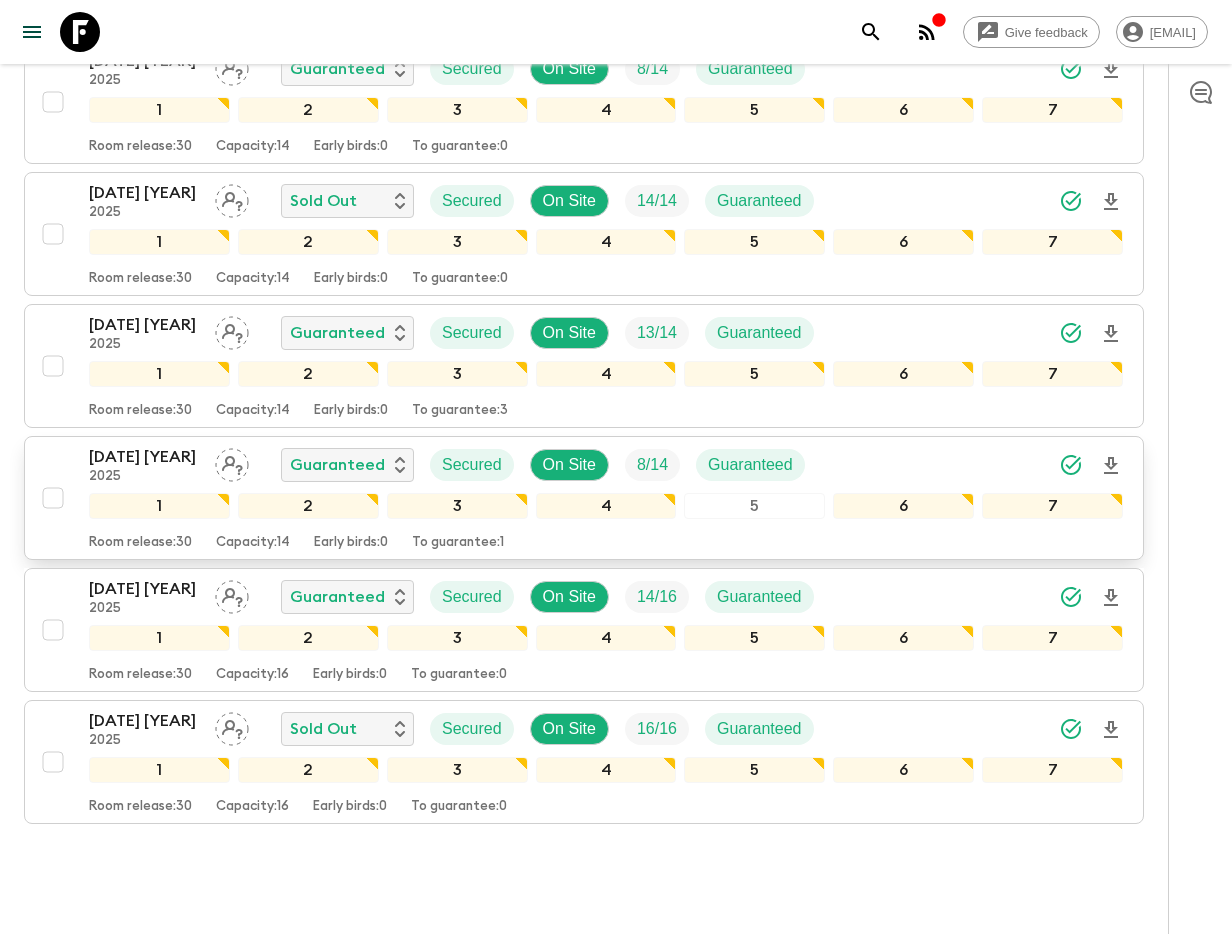 click on "2025" at bounding box center (144, 477) 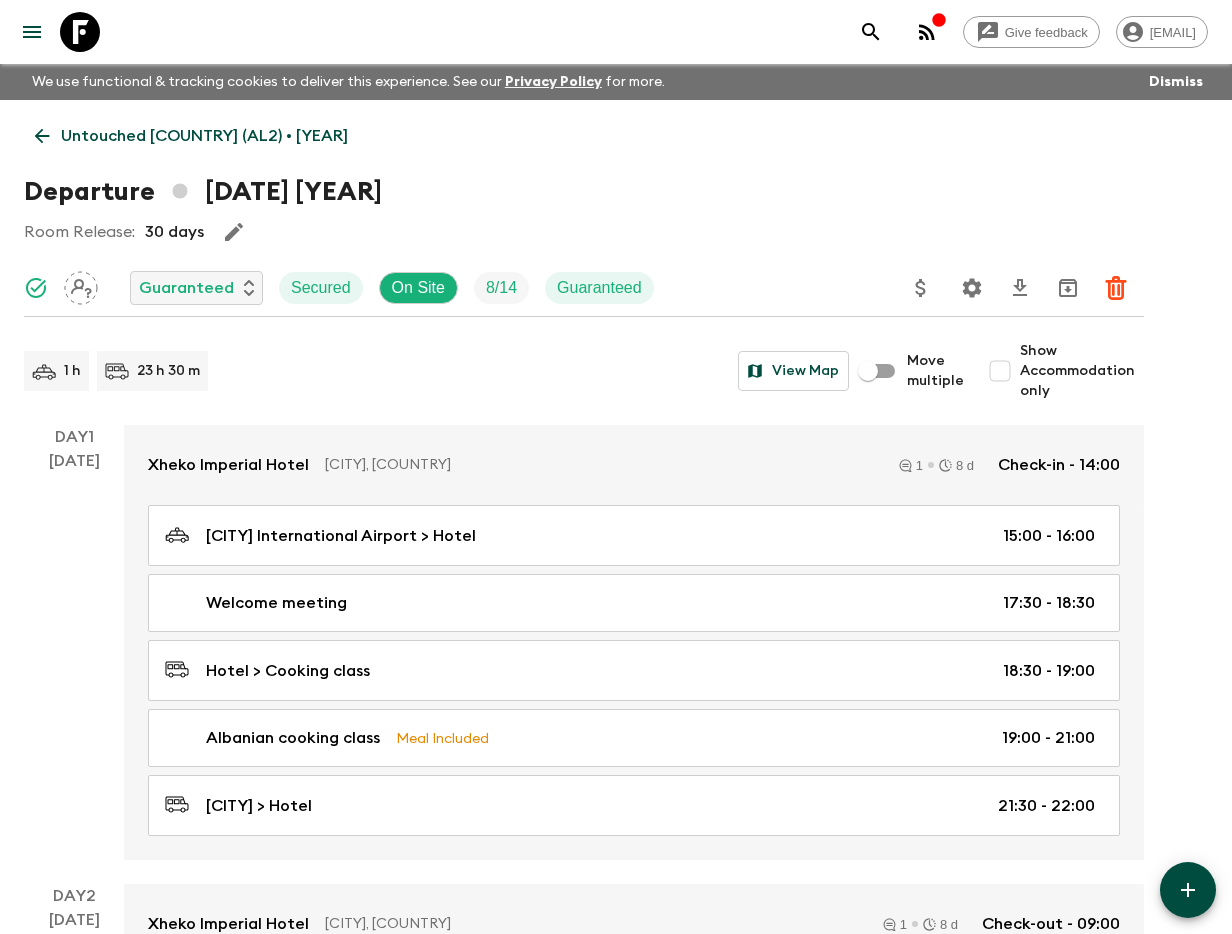 click on "Show Accommodation only" at bounding box center [1000, 371] 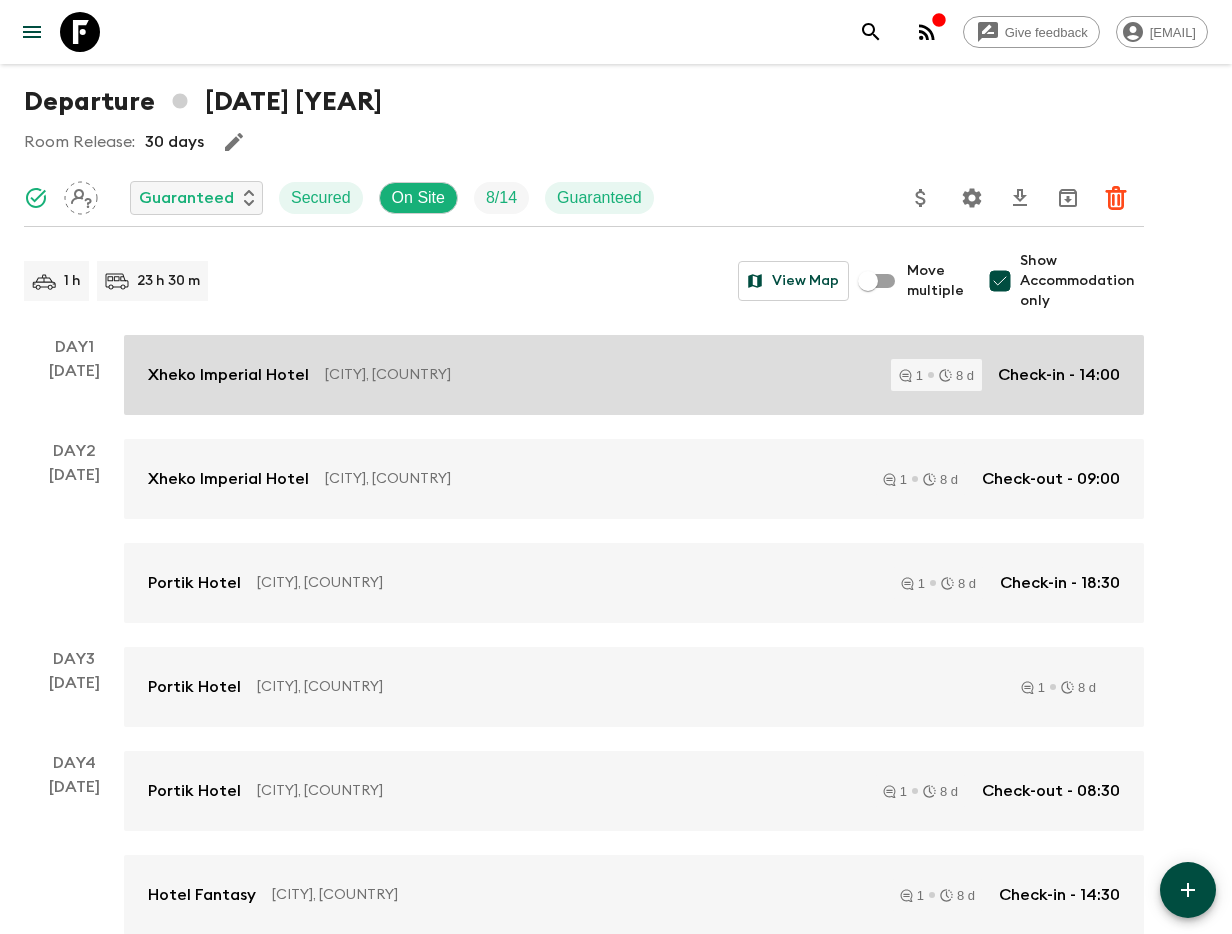scroll, scrollTop: 116, scrollLeft: 0, axis: vertical 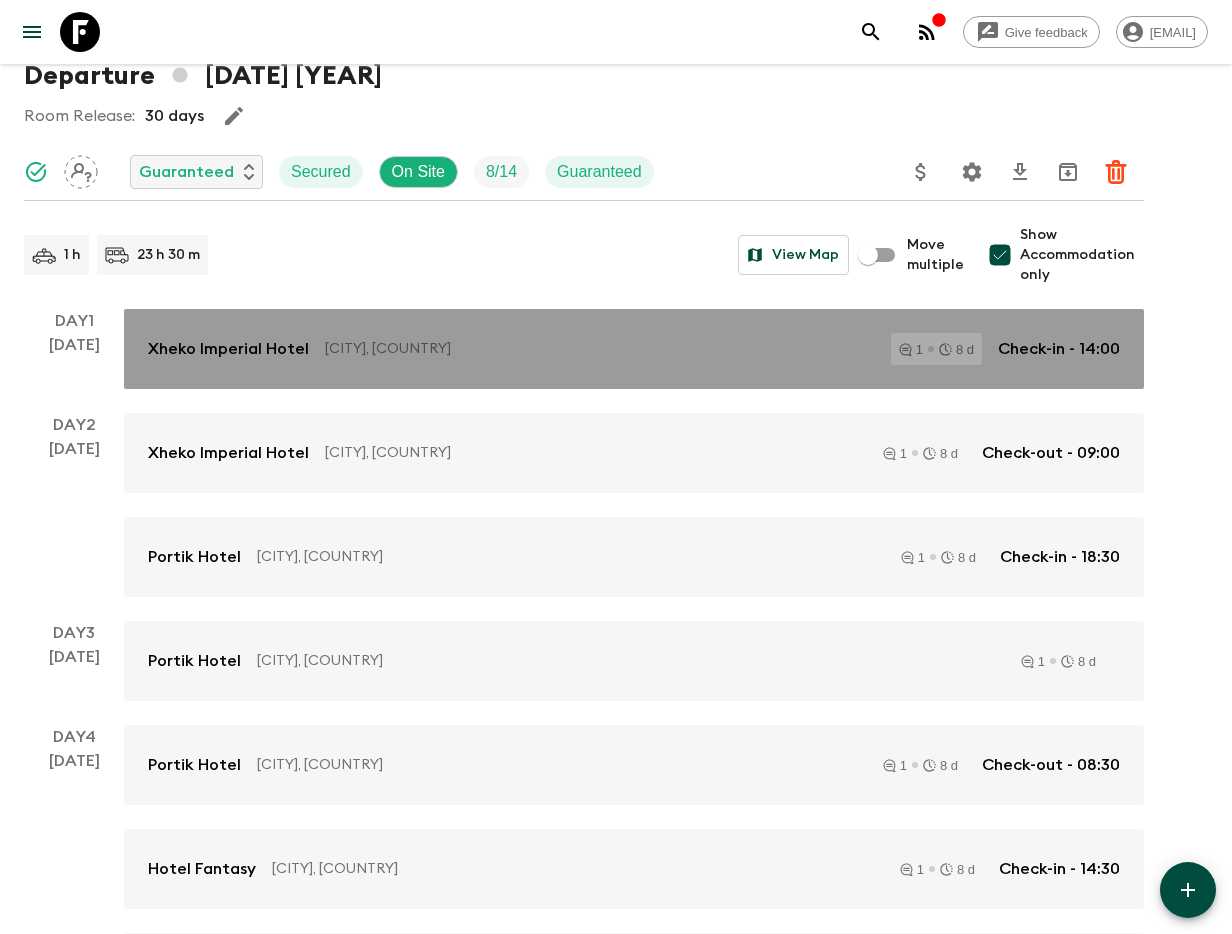 click on "Xheko Imperial Hotel [CITY], [COUNTRY] 1 8 d Check-in - 14:00" at bounding box center [634, 349] 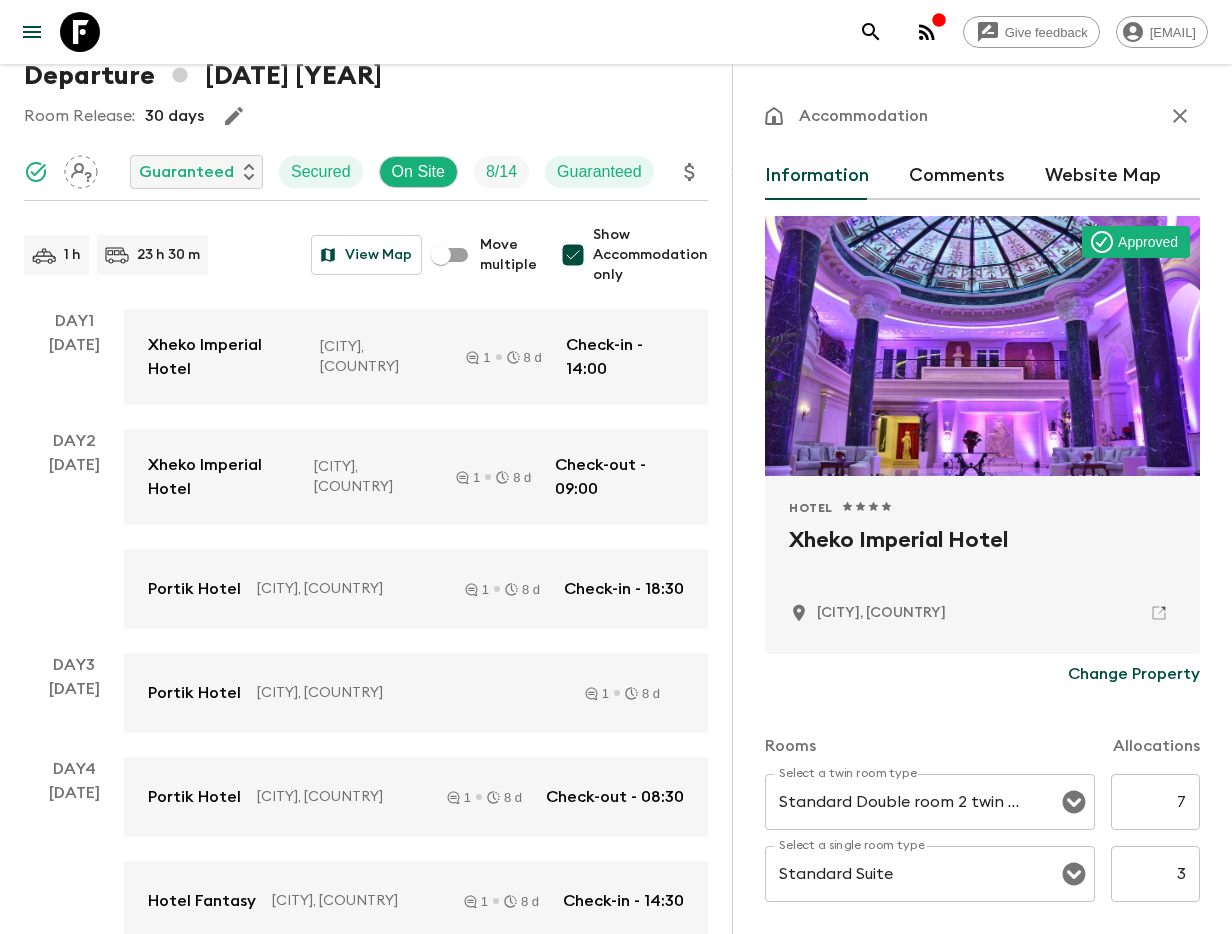 scroll, scrollTop: 11, scrollLeft: 0, axis: vertical 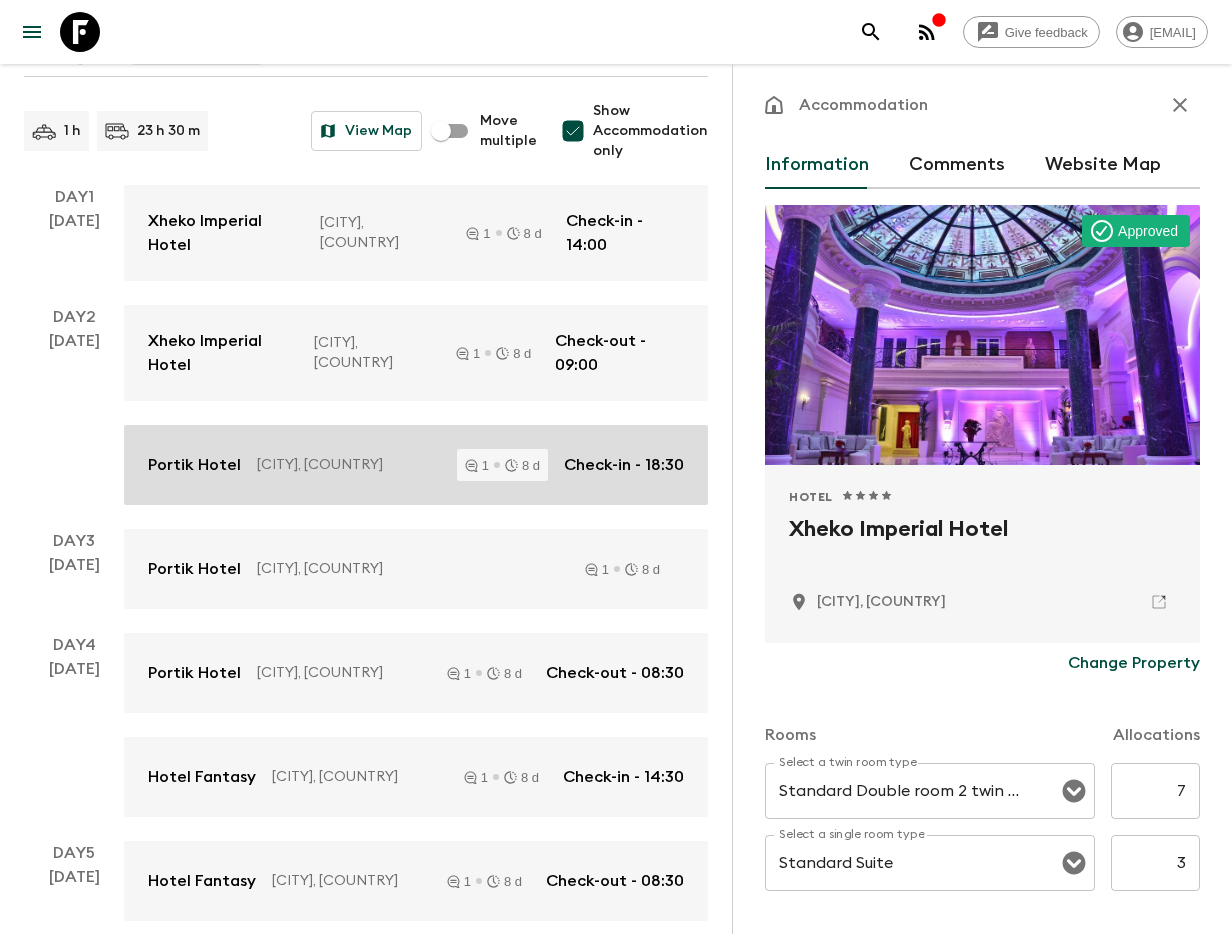 click on "Portik Hotel [CITY], [COUNTRY] 1 8 d Check-in - 18:30" at bounding box center (416, 465) 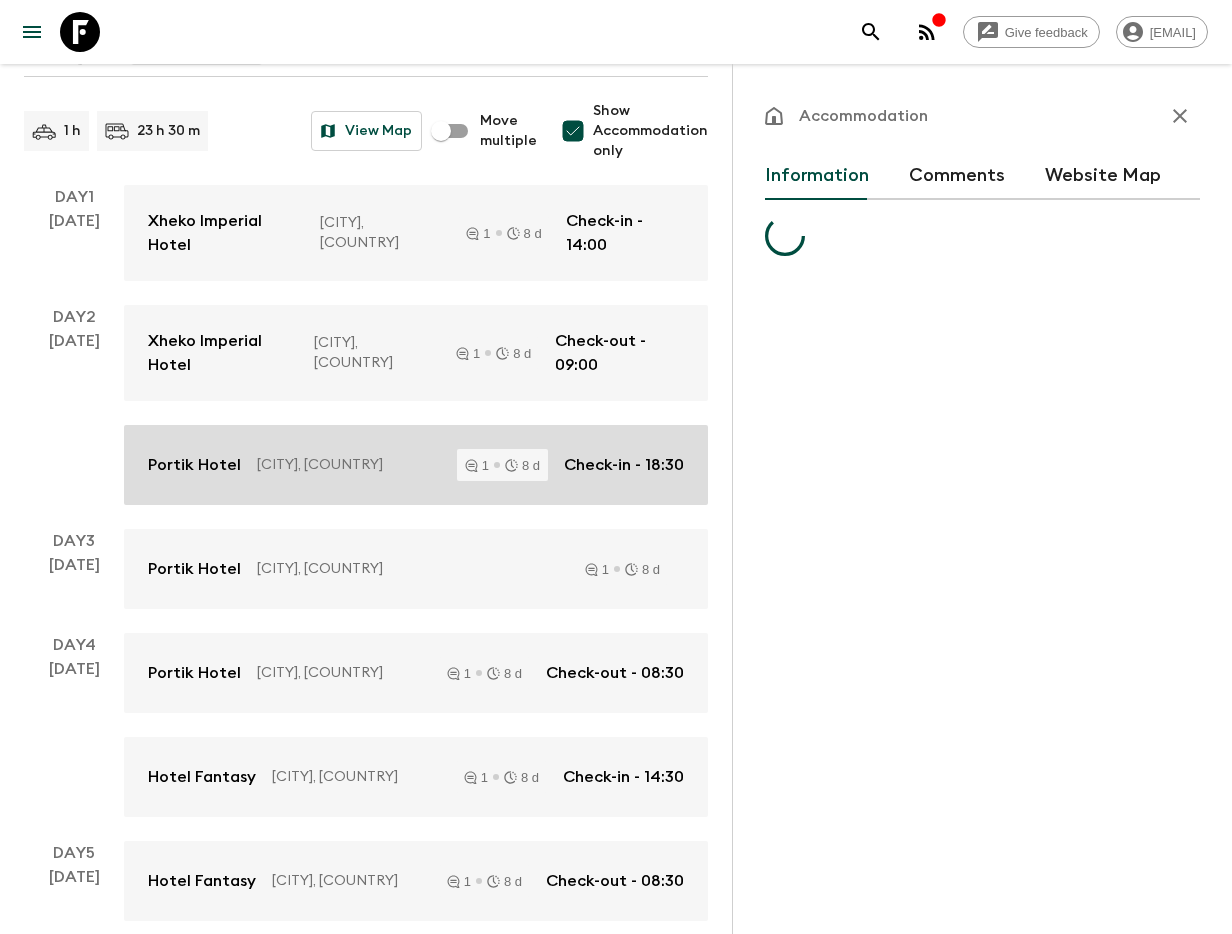 scroll, scrollTop: 0, scrollLeft: 0, axis: both 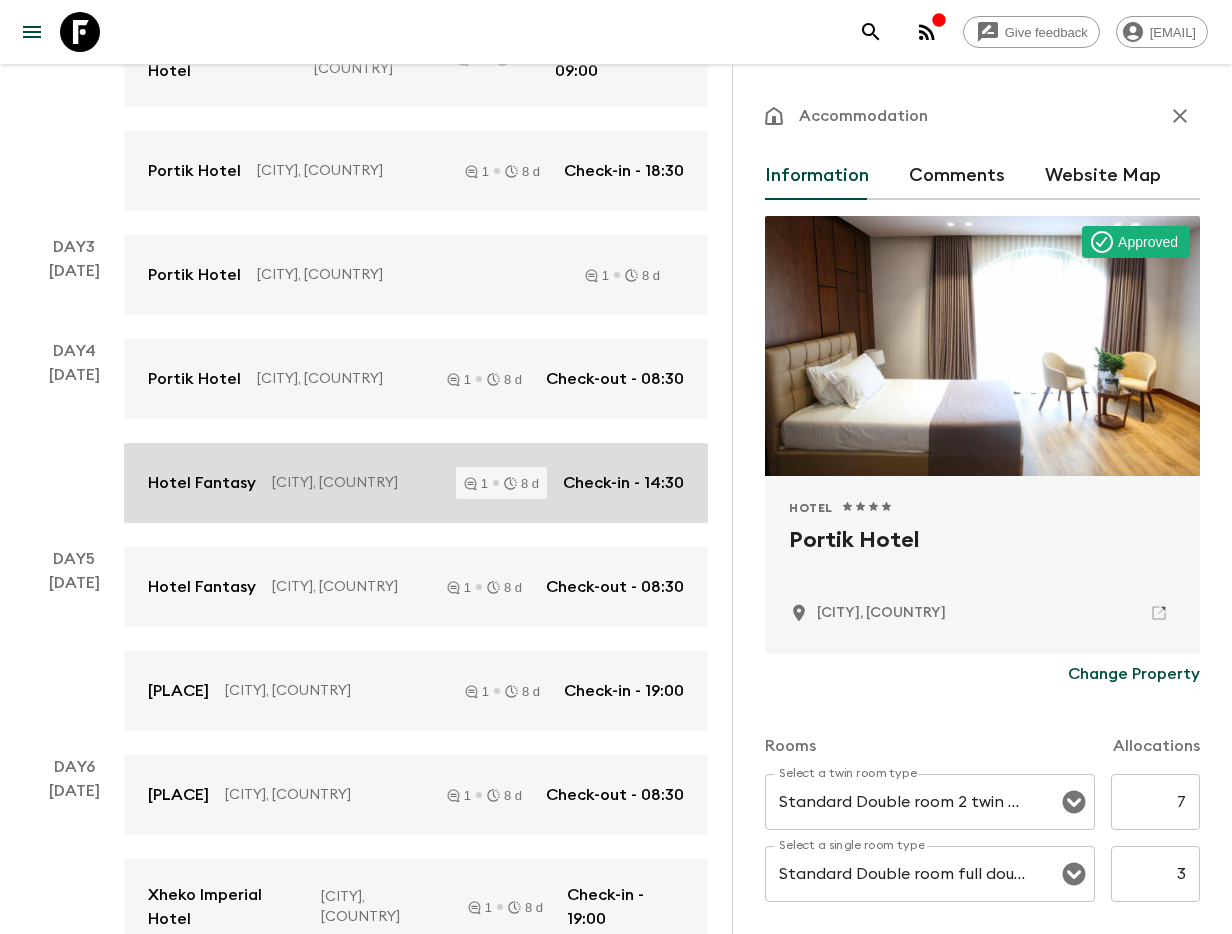 click on "Portik Hotel [CITY], [COUNTRY] 1 8 d Check-in - 14:30" at bounding box center (416, 483) 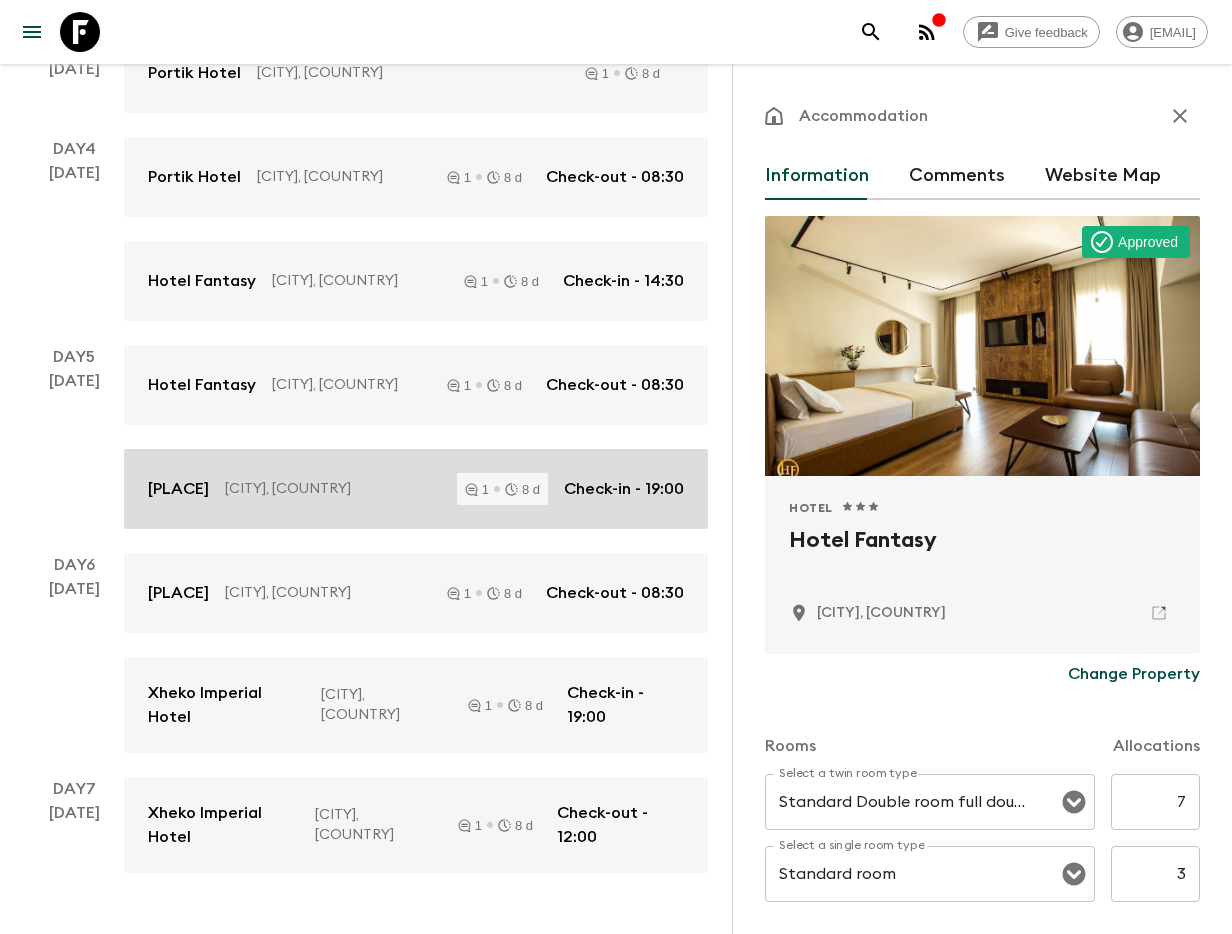click on "Llogora Tourist Village [CITY], [COUNTRY] 1 8 d Check-in - 19:00" at bounding box center (416, 489) 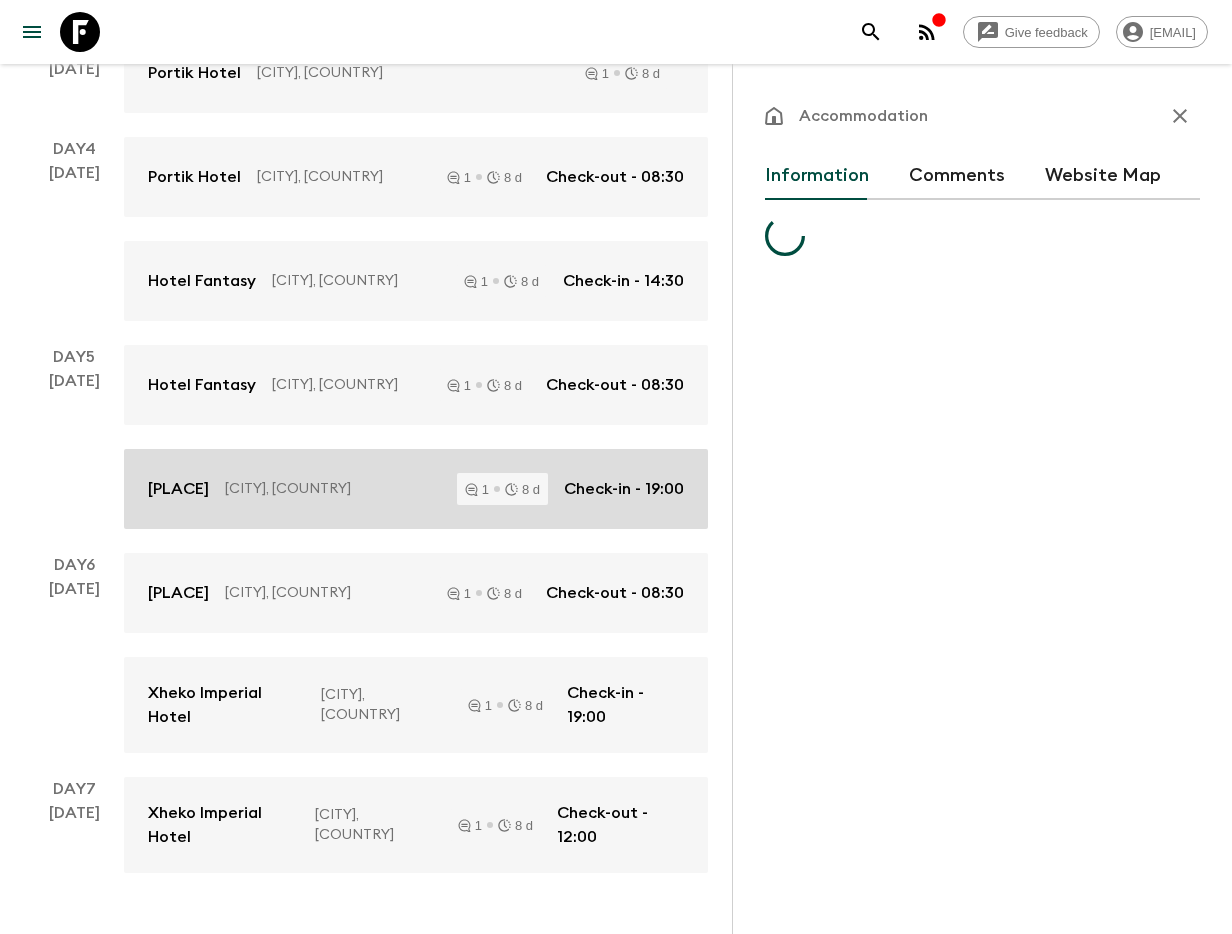 scroll, scrollTop: 737, scrollLeft: 0, axis: vertical 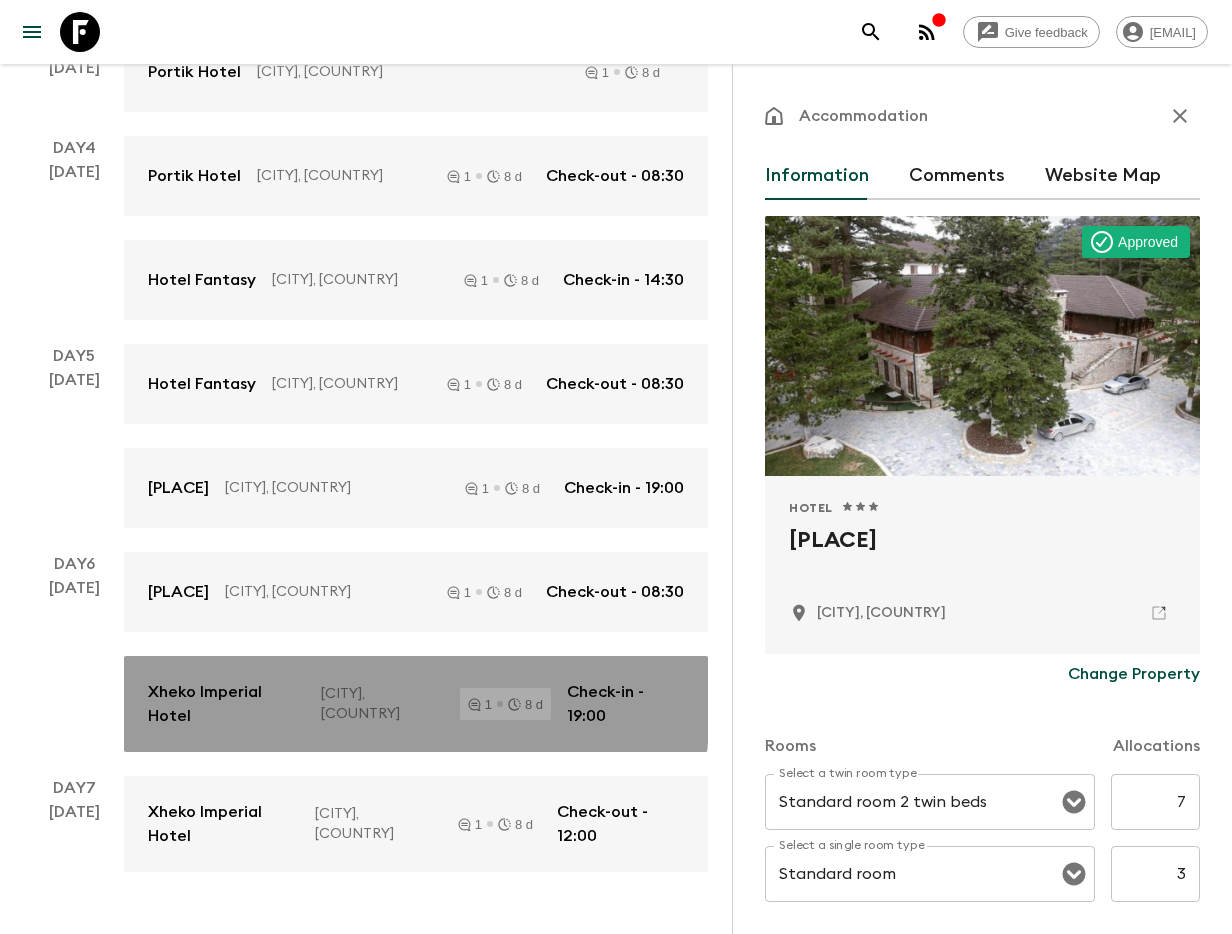 click on "Xheko Imperial Hotel" at bounding box center [226, 704] 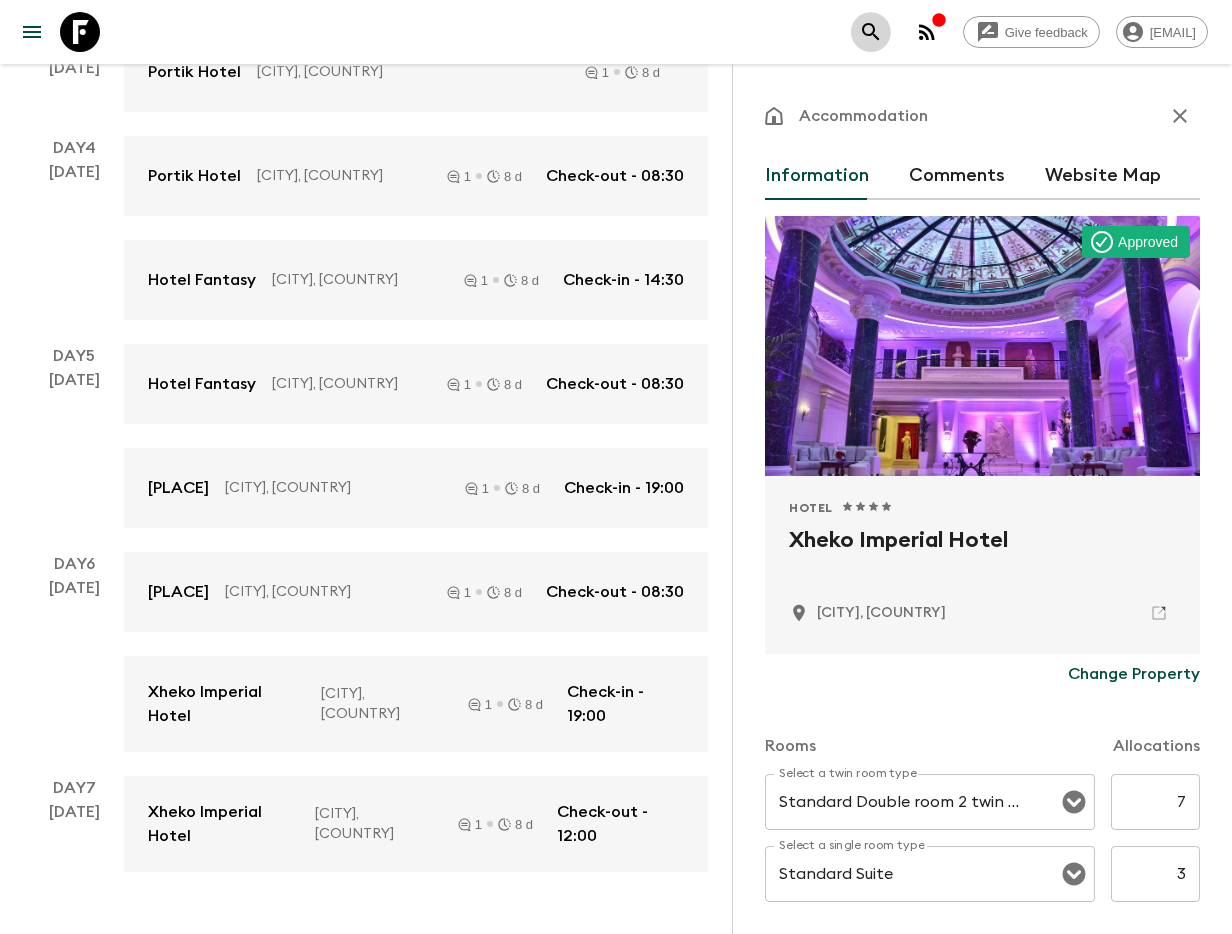 click 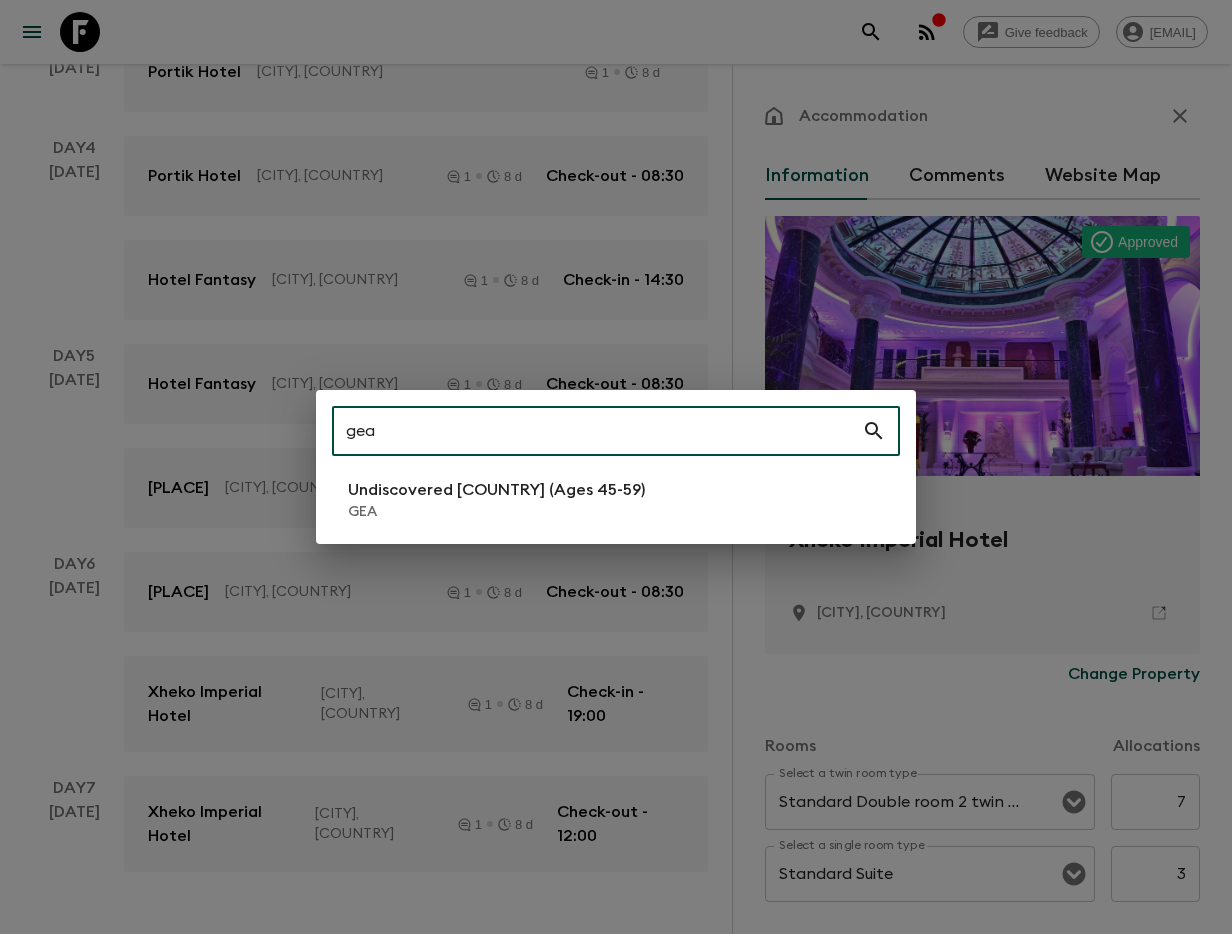 type on "gea" 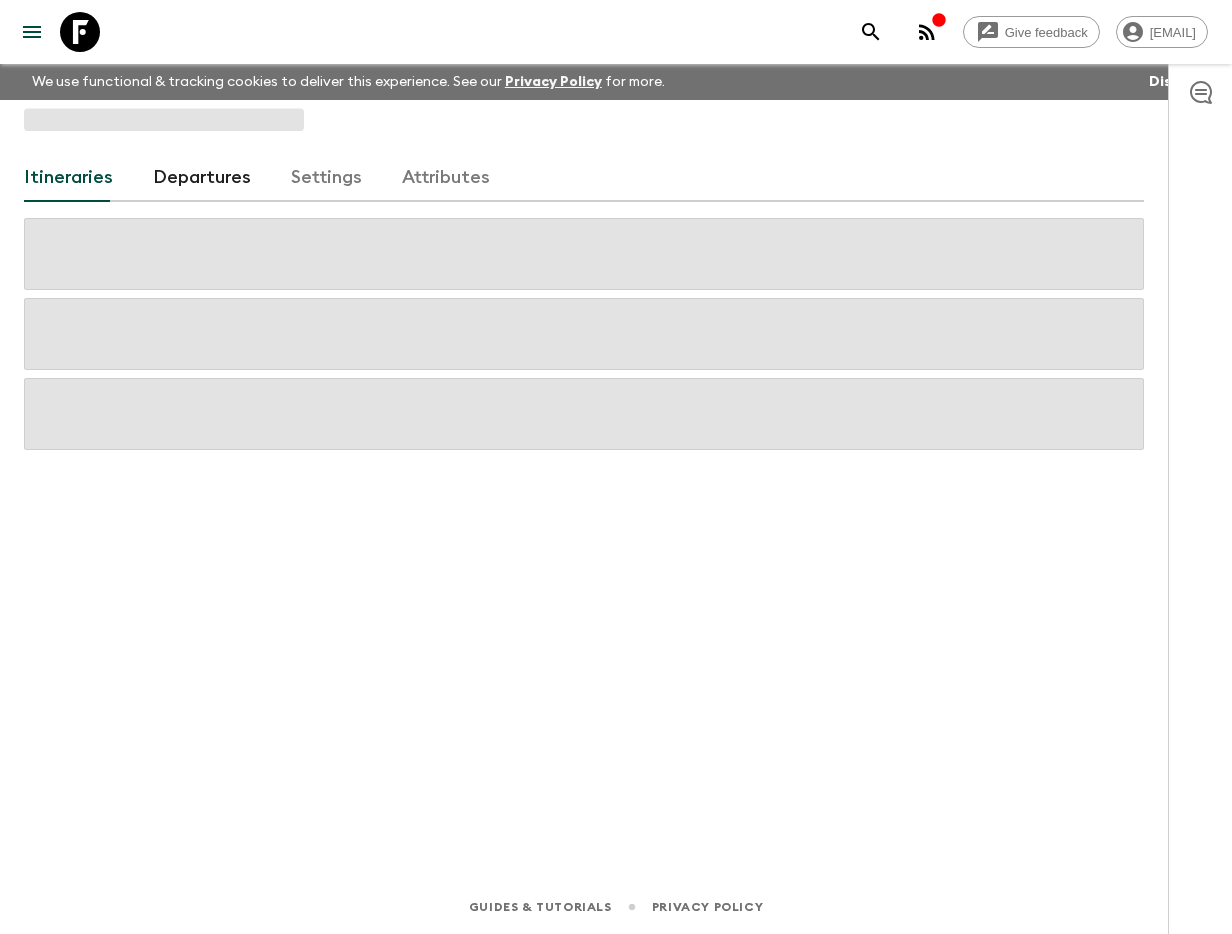 scroll, scrollTop: 0, scrollLeft: 0, axis: both 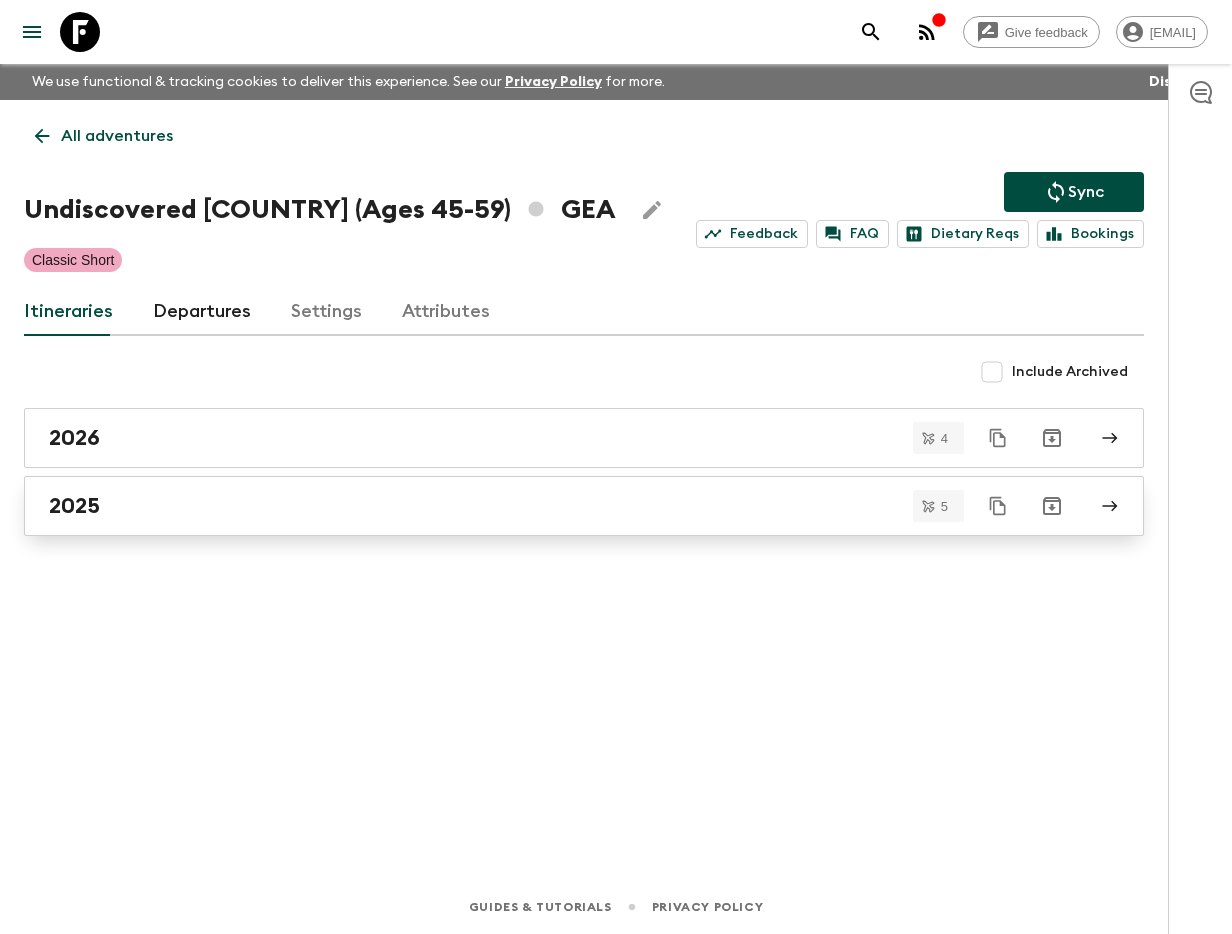 click on "2025" at bounding box center [584, 506] 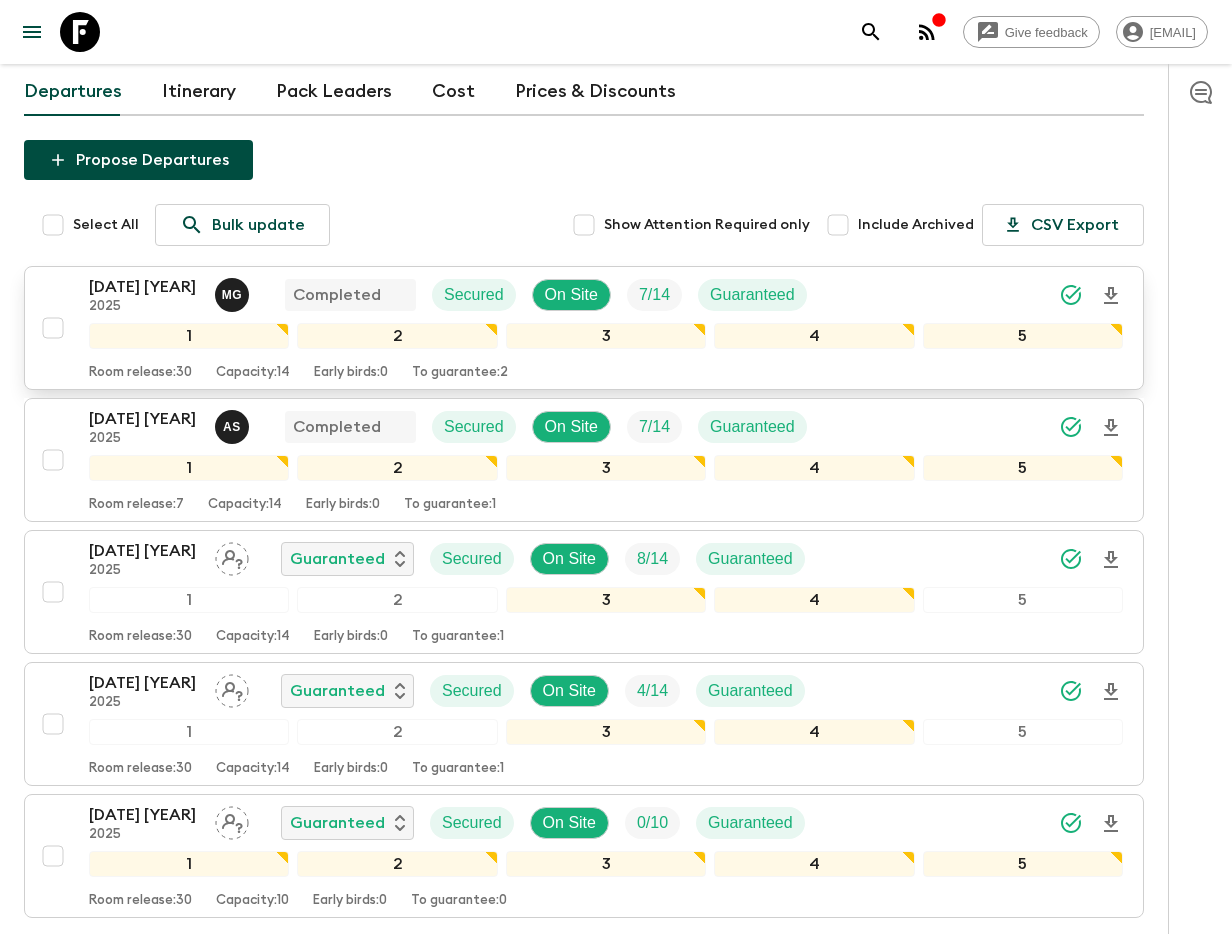 scroll, scrollTop: 223, scrollLeft: 0, axis: vertical 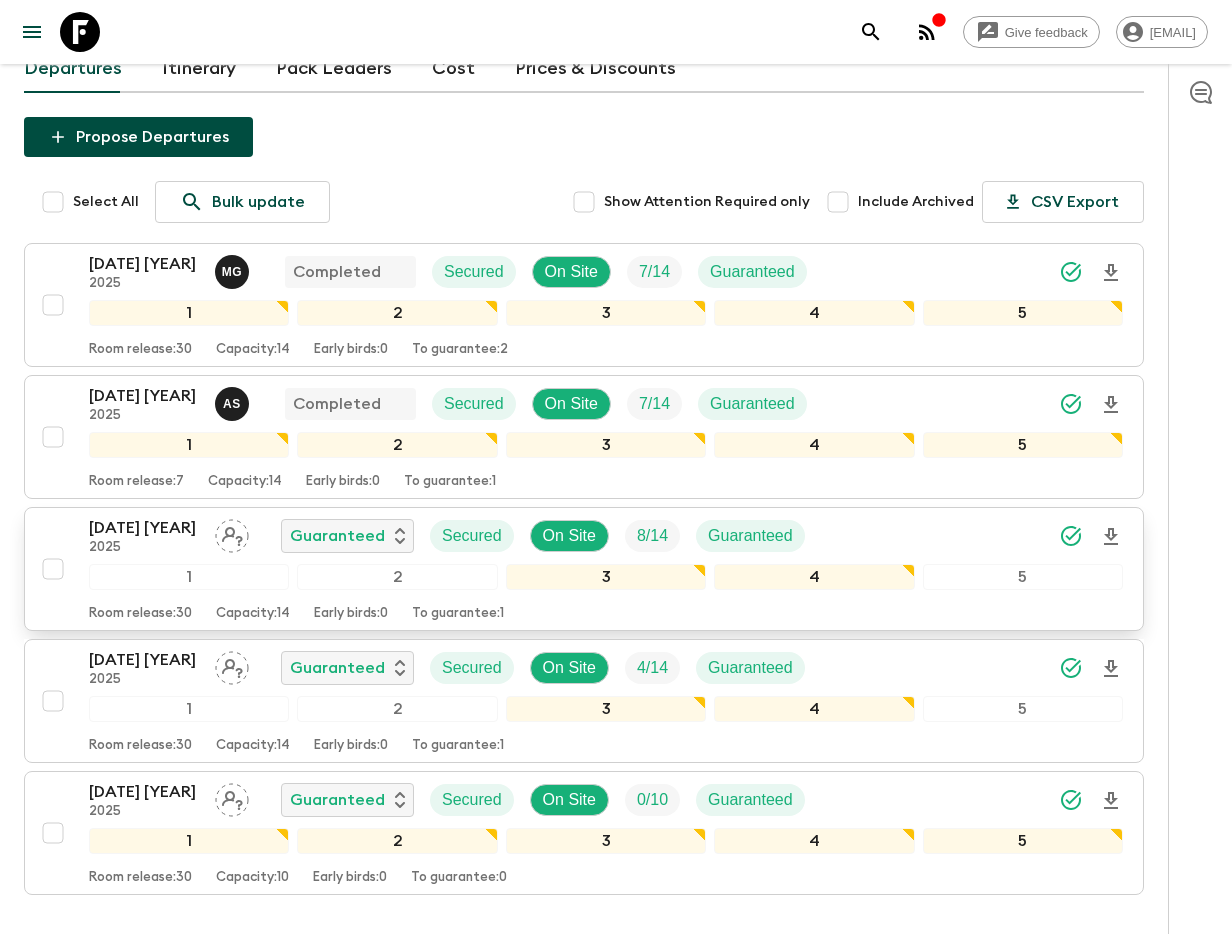 click on "[DATE] [YEAR]" at bounding box center [144, 528] 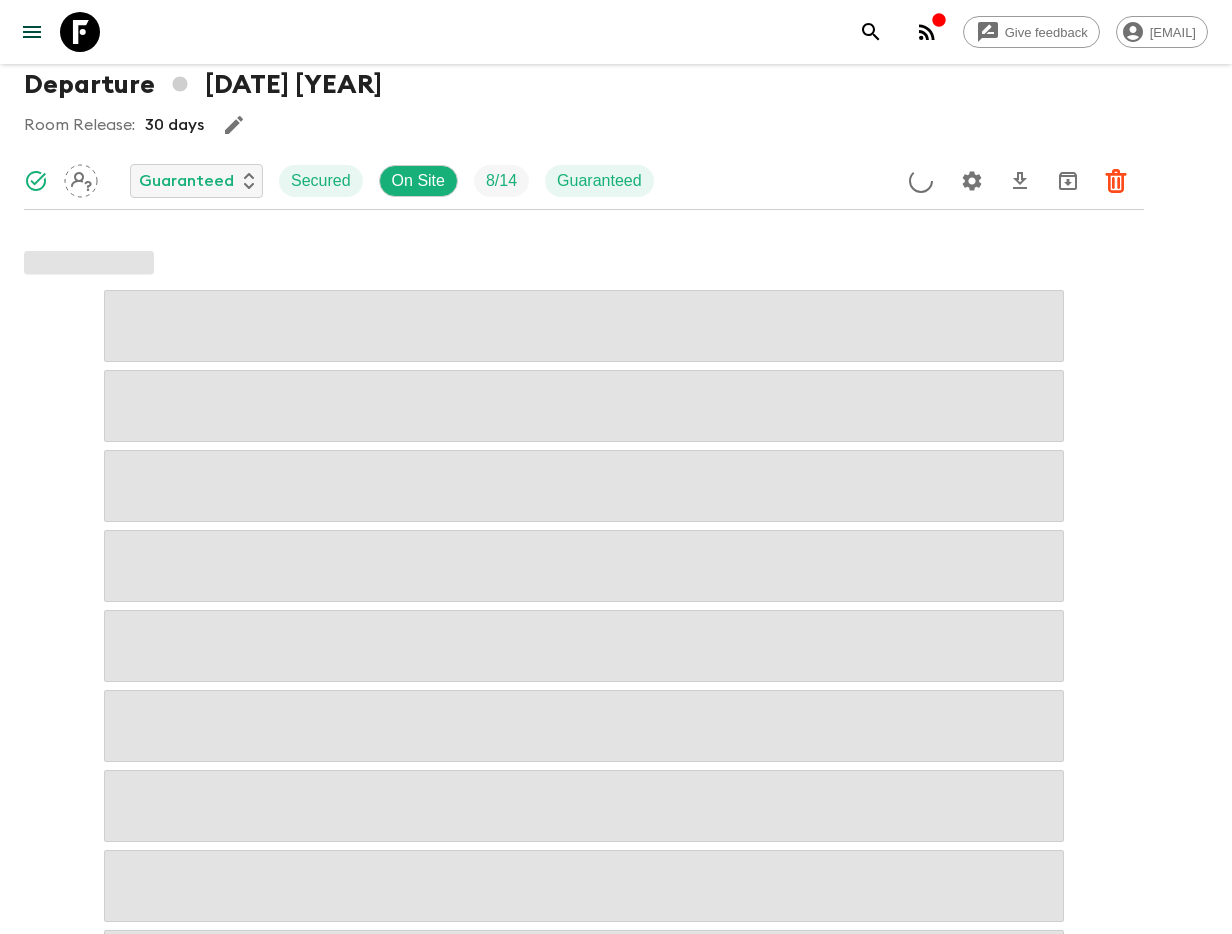 scroll, scrollTop: 183, scrollLeft: 0, axis: vertical 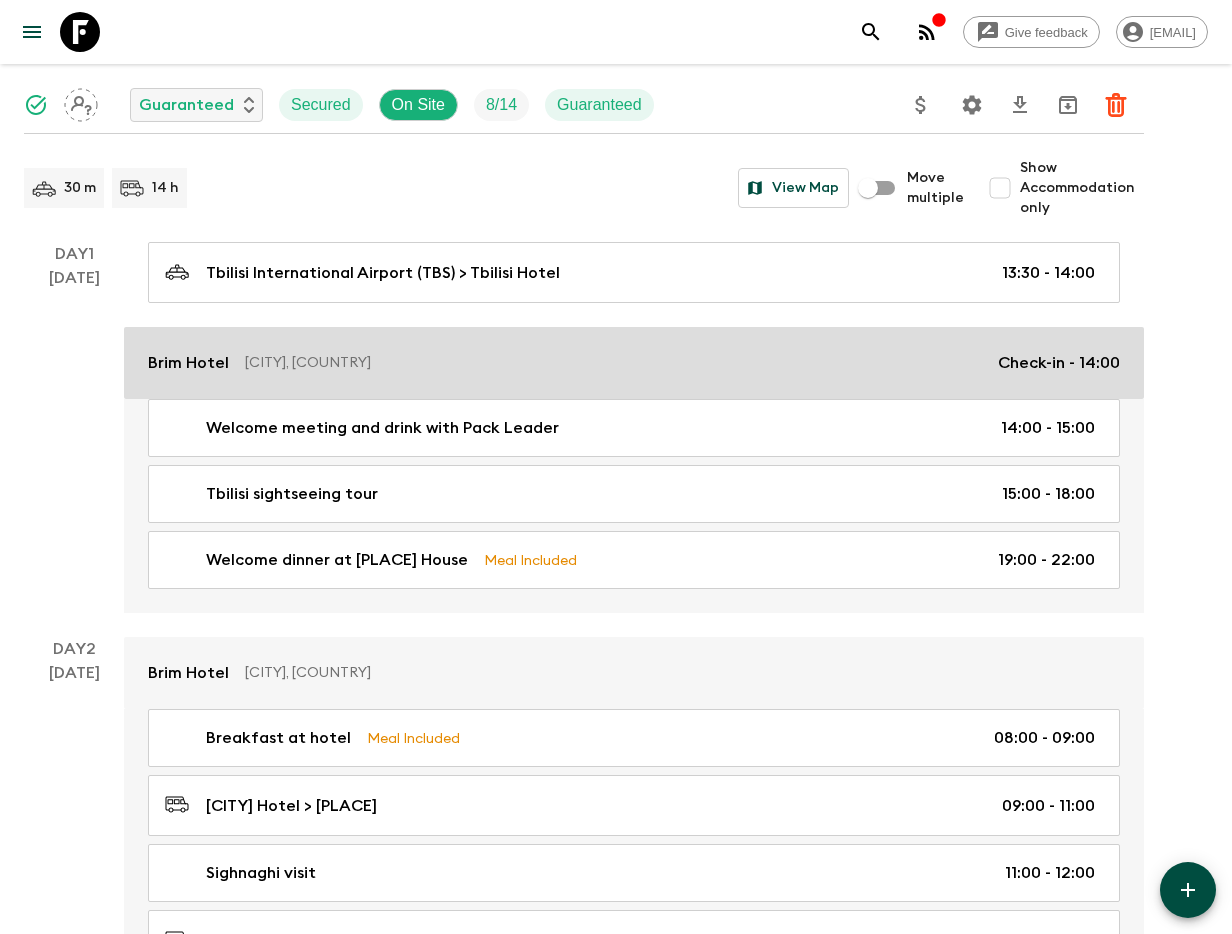 click on "[CITY], [COUNTRY]" at bounding box center [613, 363] 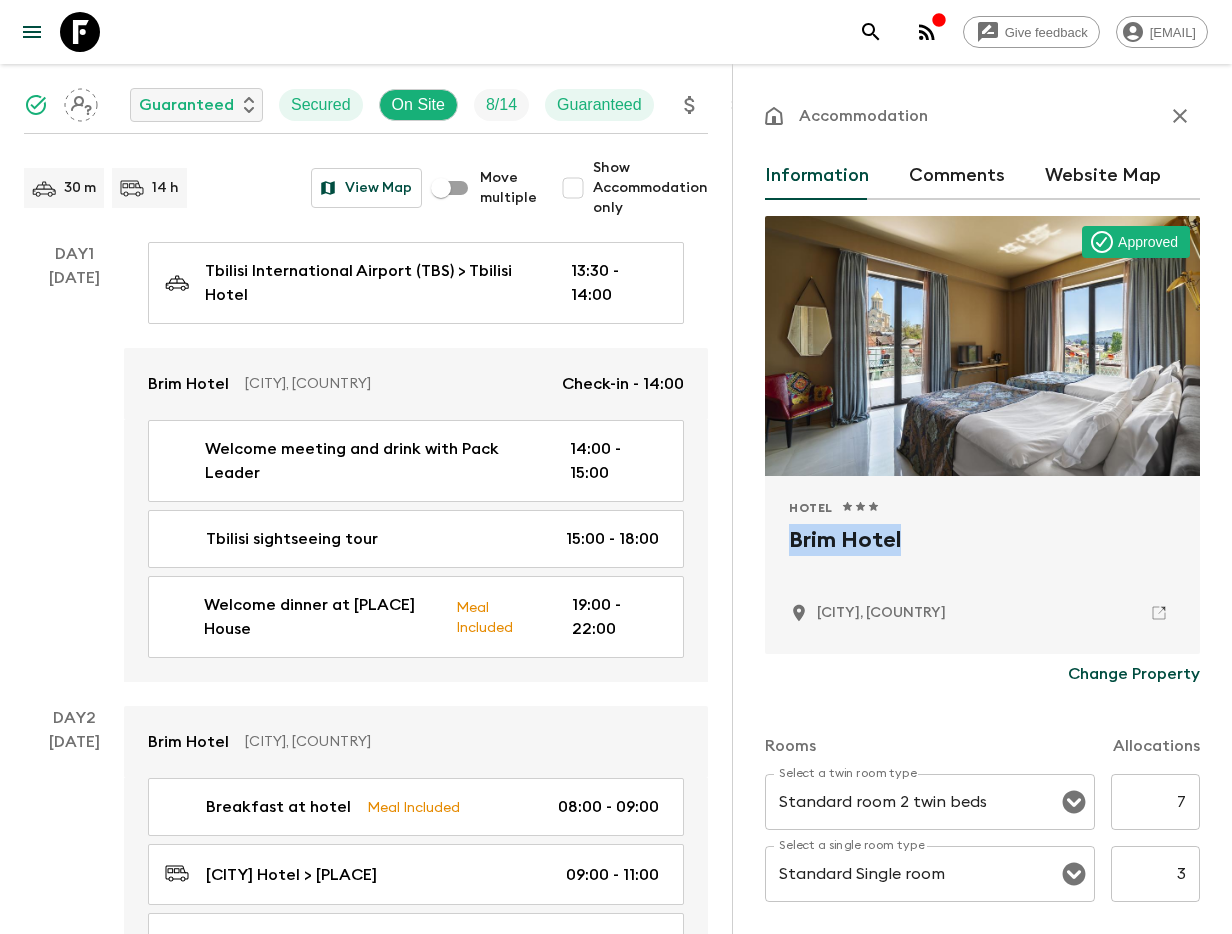 drag, startPoint x: 782, startPoint y: 544, endPoint x: 940, endPoint y: 555, distance: 158.38245 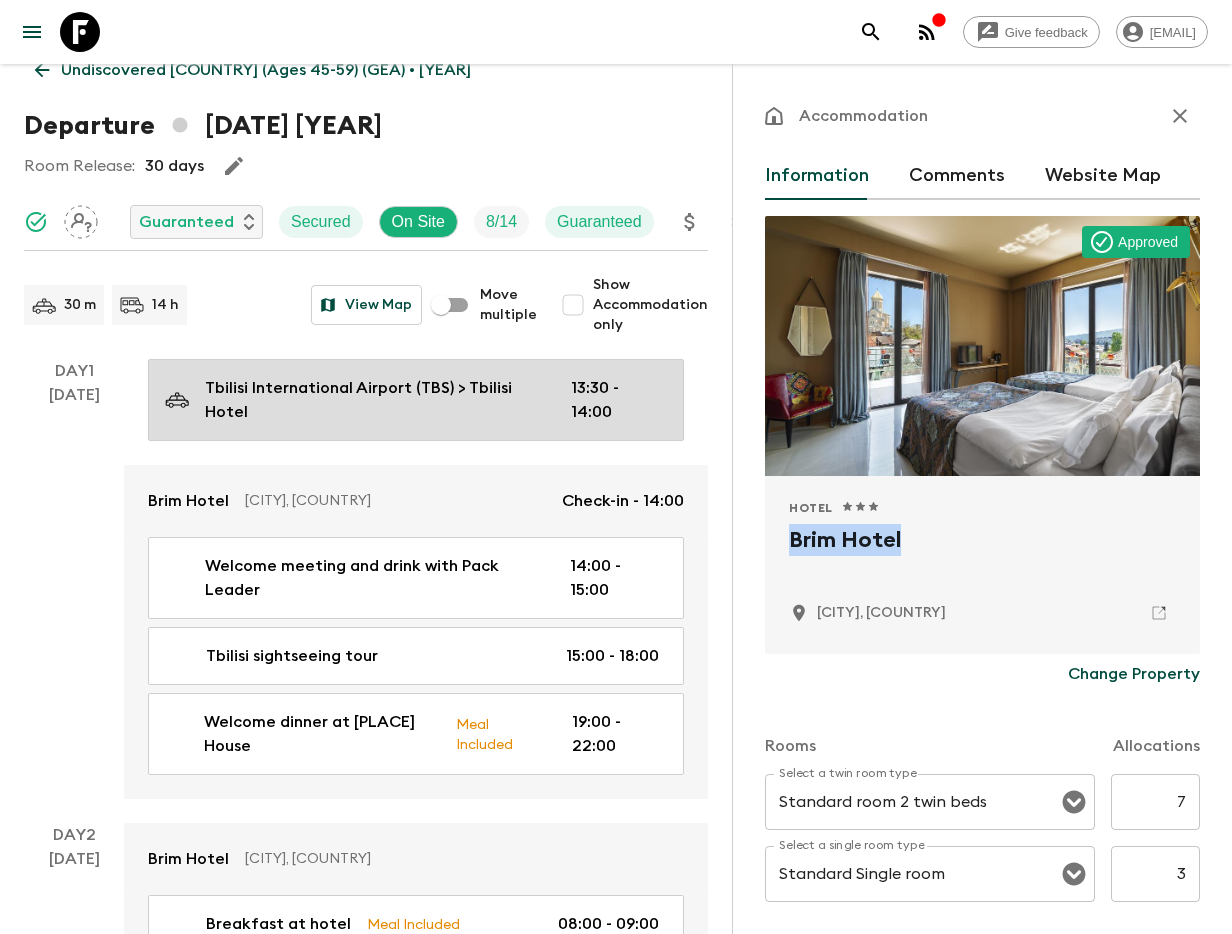 scroll, scrollTop: 0, scrollLeft: 0, axis: both 